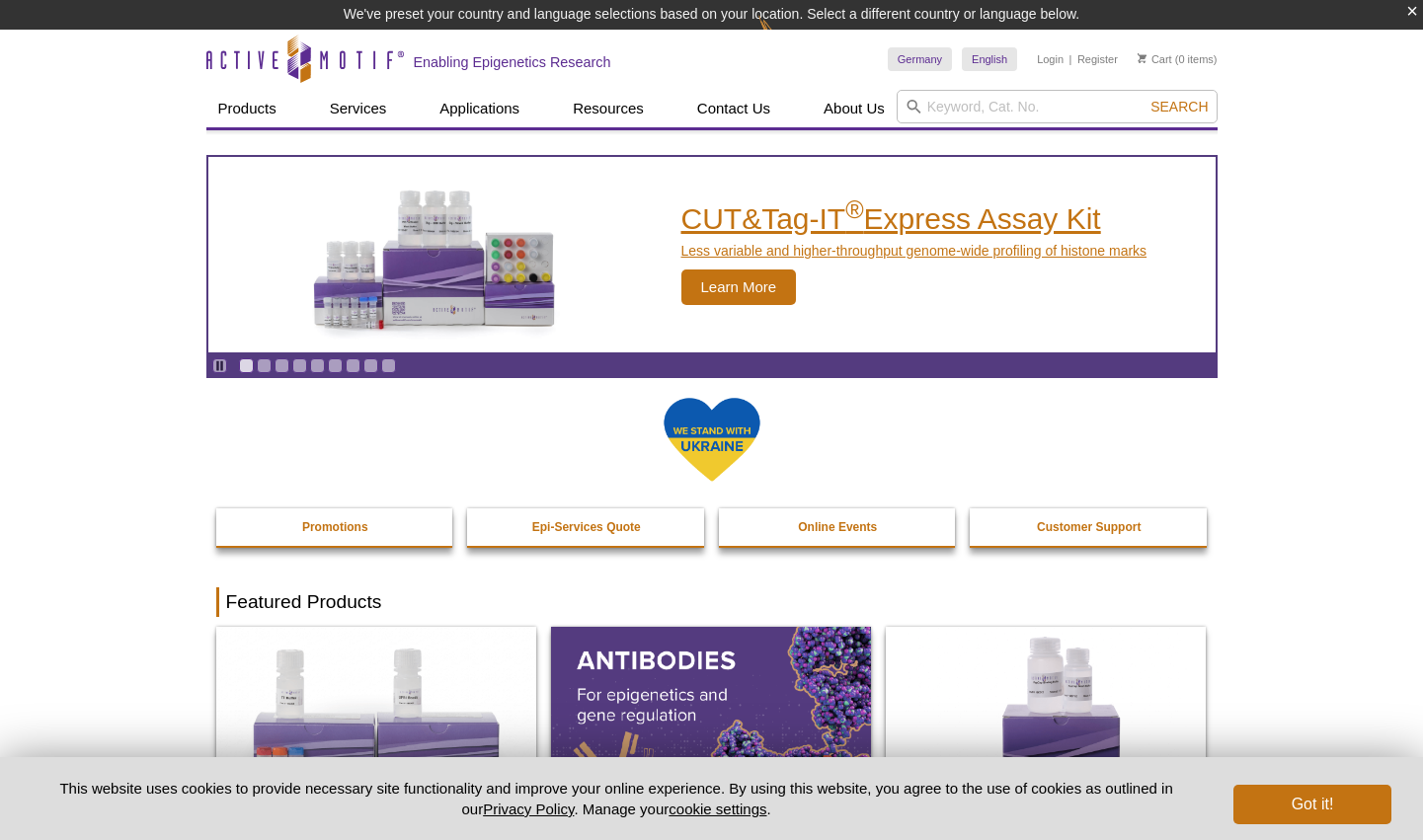 scroll, scrollTop: 0, scrollLeft: 0, axis: both 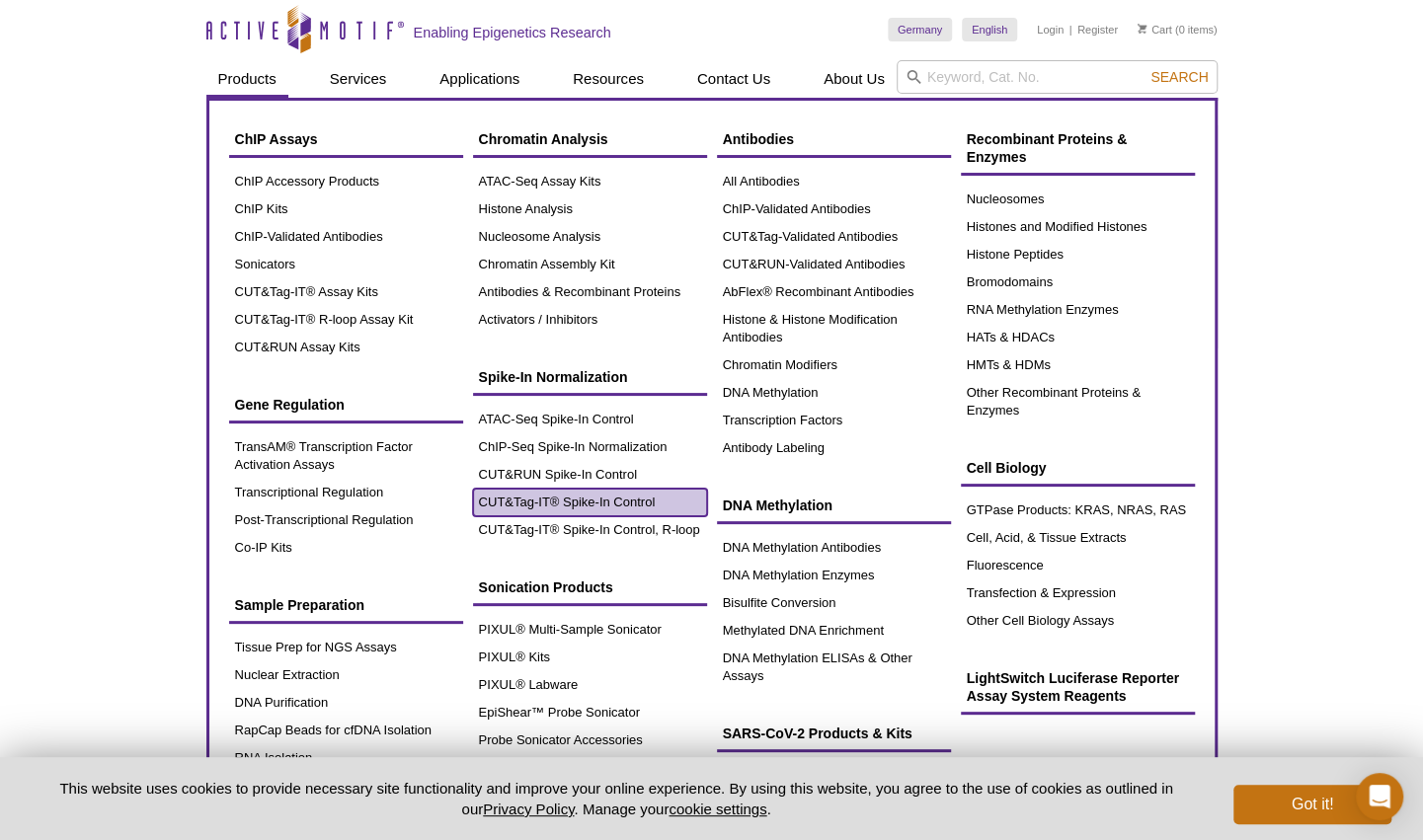 click on "CUT&Tag-IT® Spike-In Control" at bounding box center (590, 502) 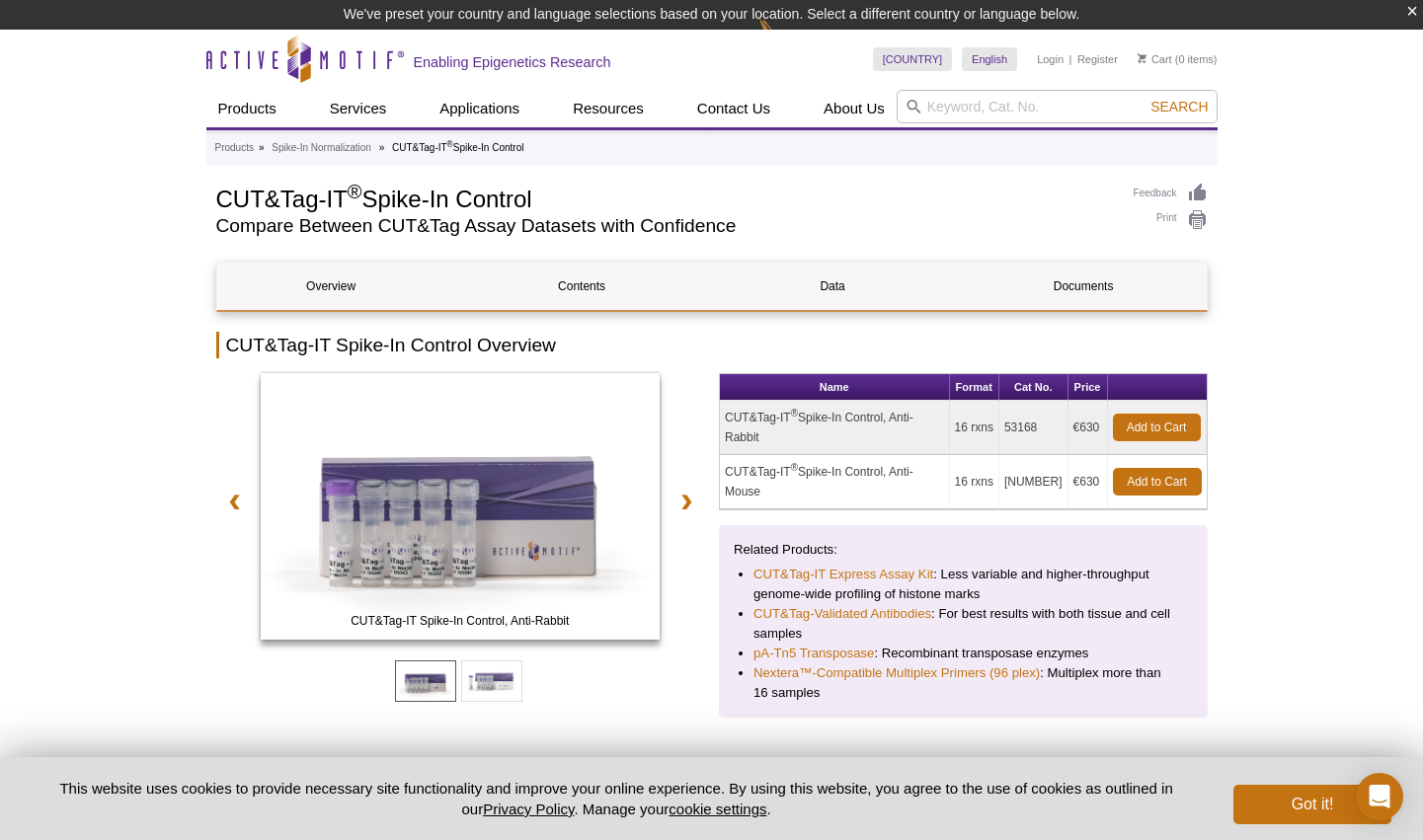 scroll, scrollTop: 0, scrollLeft: 0, axis: both 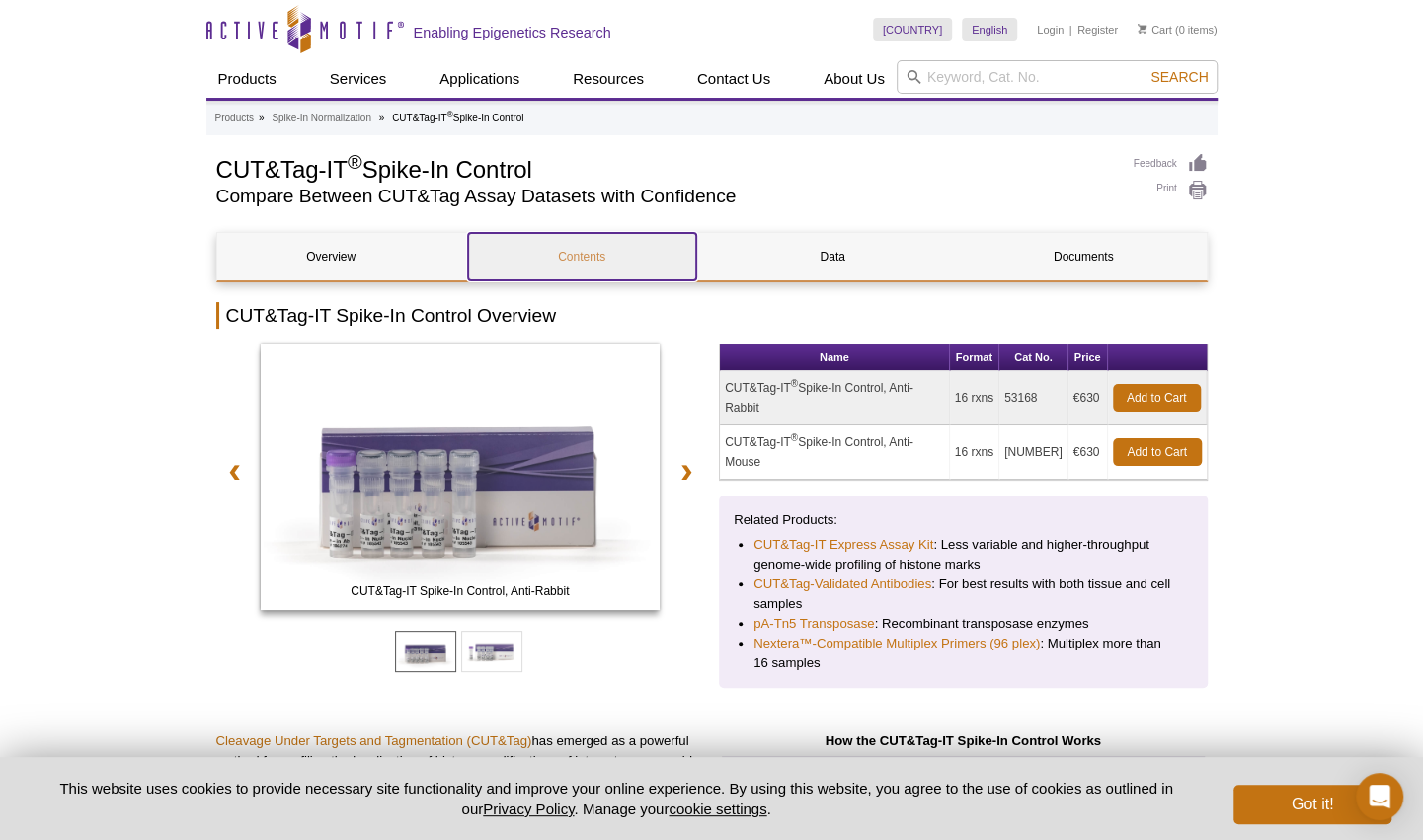 click on "Contents" at bounding box center [582, 257] 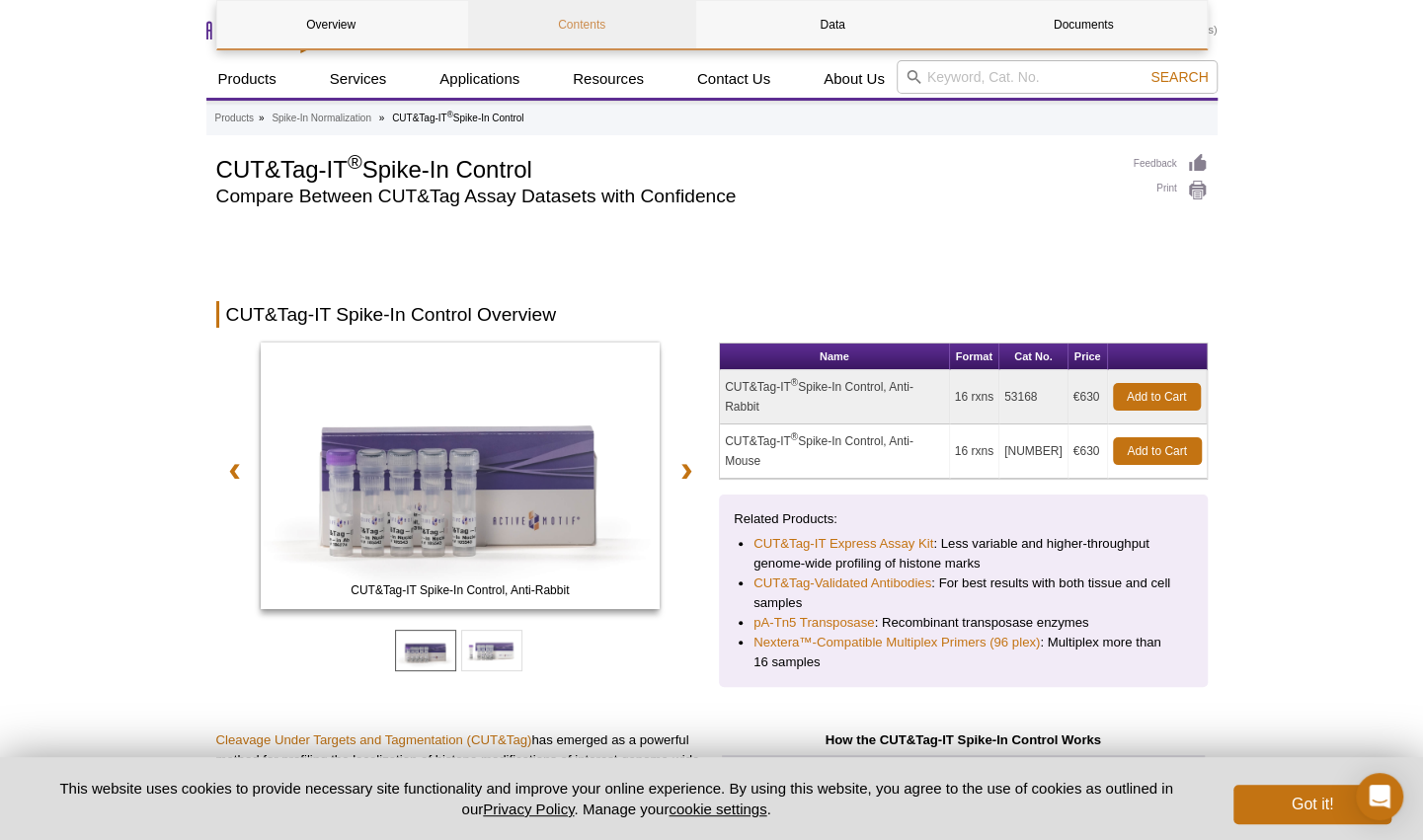 scroll, scrollTop: 1718, scrollLeft: 0, axis: vertical 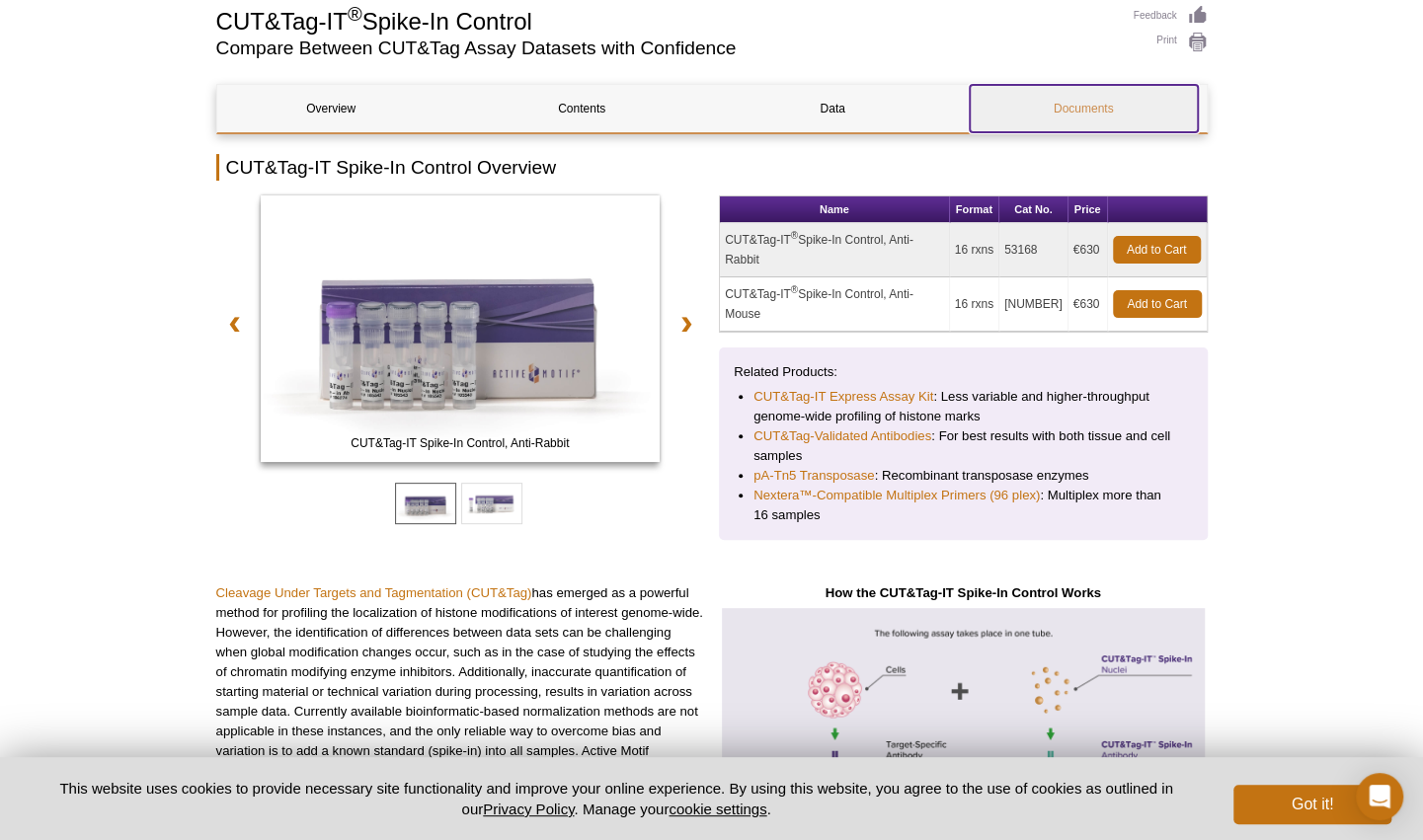 click on "Documents" at bounding box center (1083, 109) 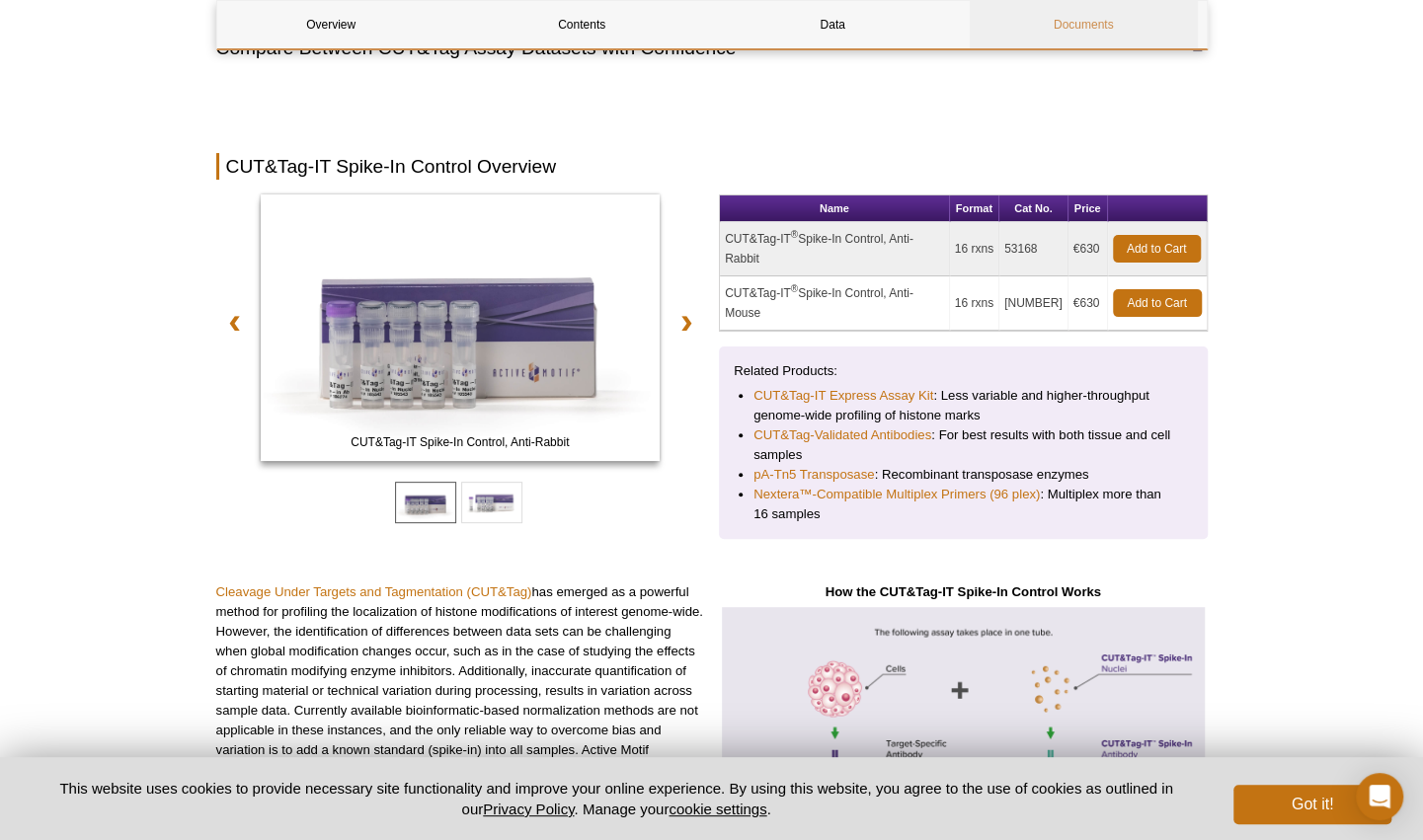 scroll, scrollTop: 4215, scrollLeft: 0, axis: vertical 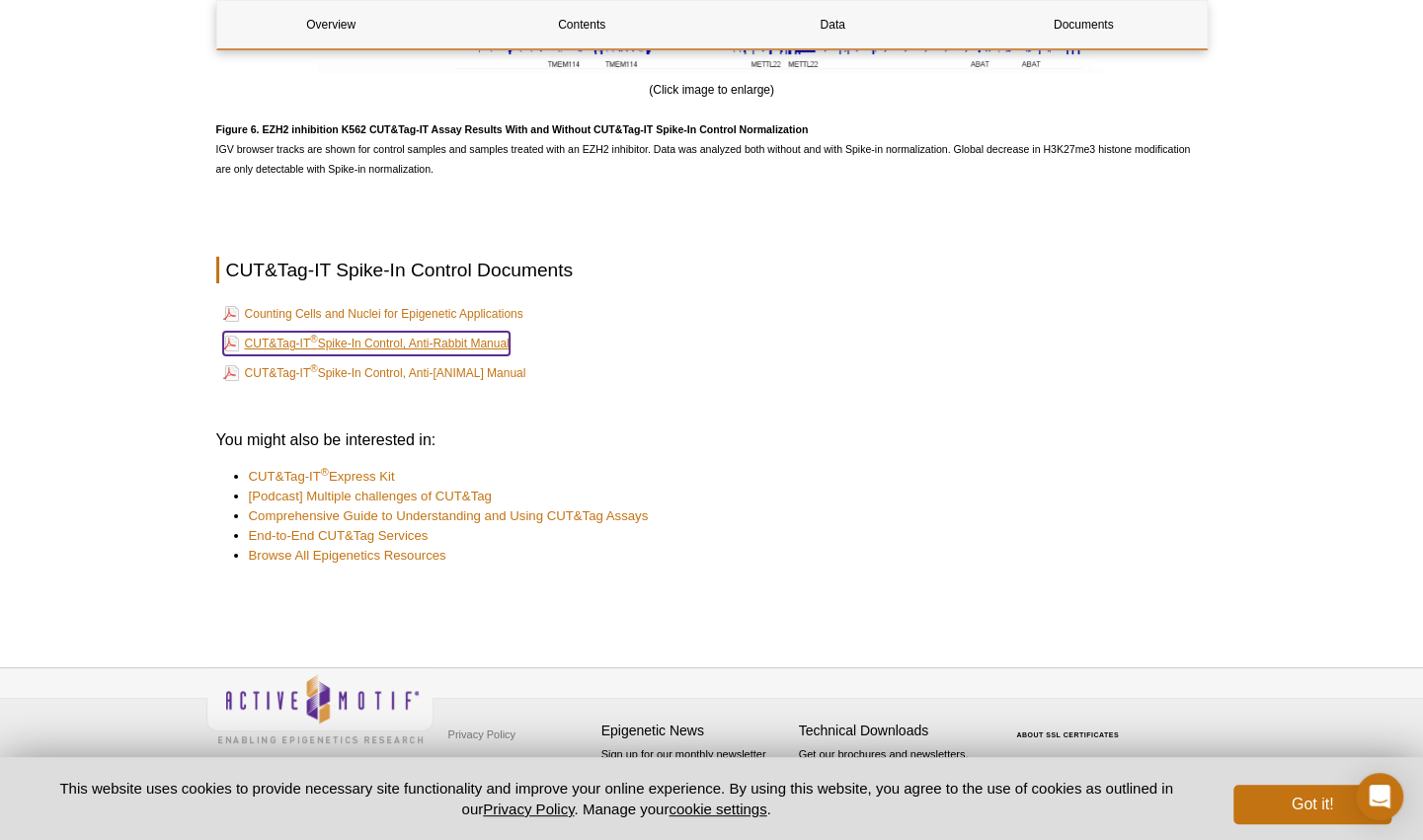 click on "CUT&Tag-IT ®  Spike-In Control, Anti-Rabbit Manual" at bounding box center [366, 344] 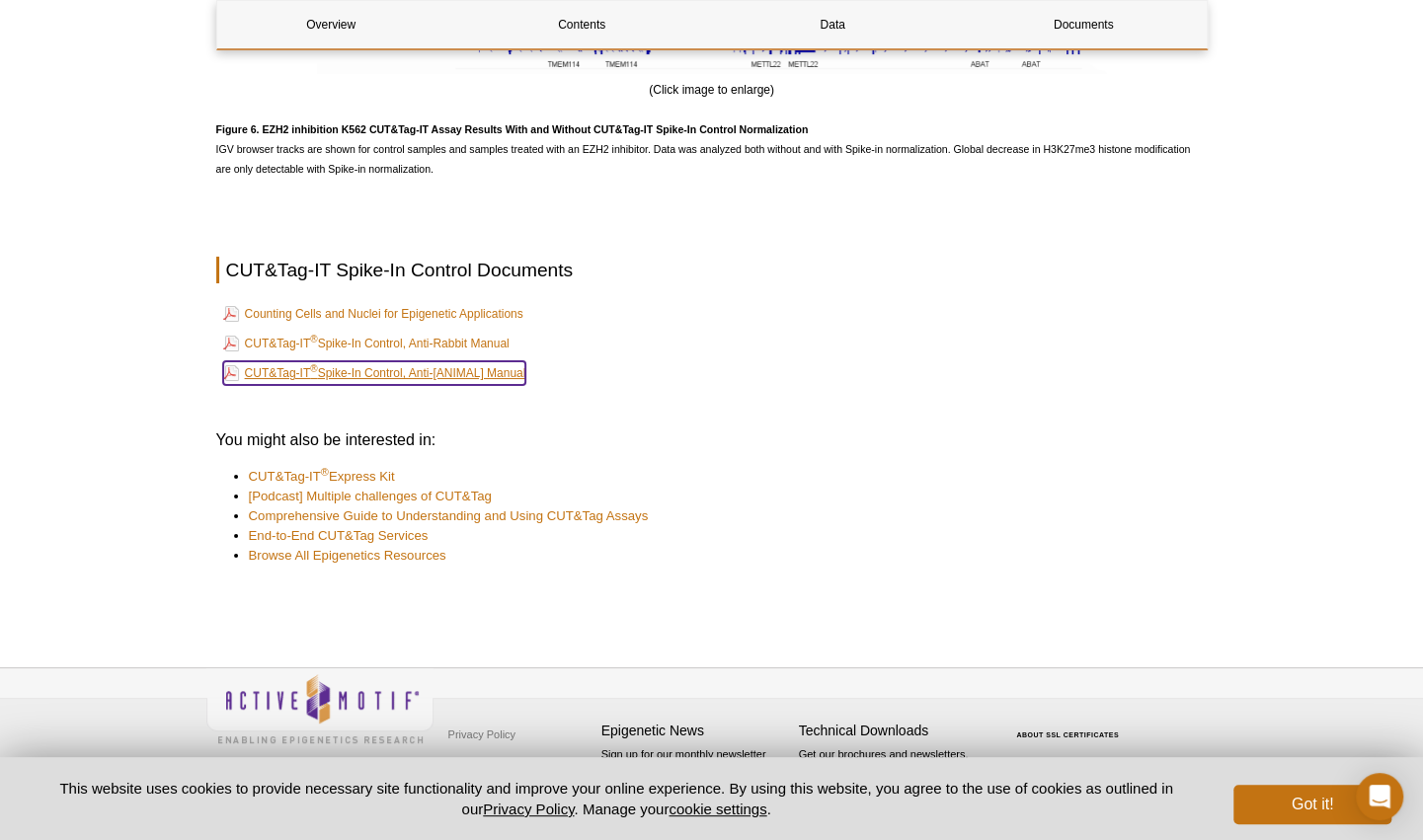 click on "CUT&Tag-IT ®  Spike-In Control, Anti-Mouse Manual" at bounding box center (374, 373) 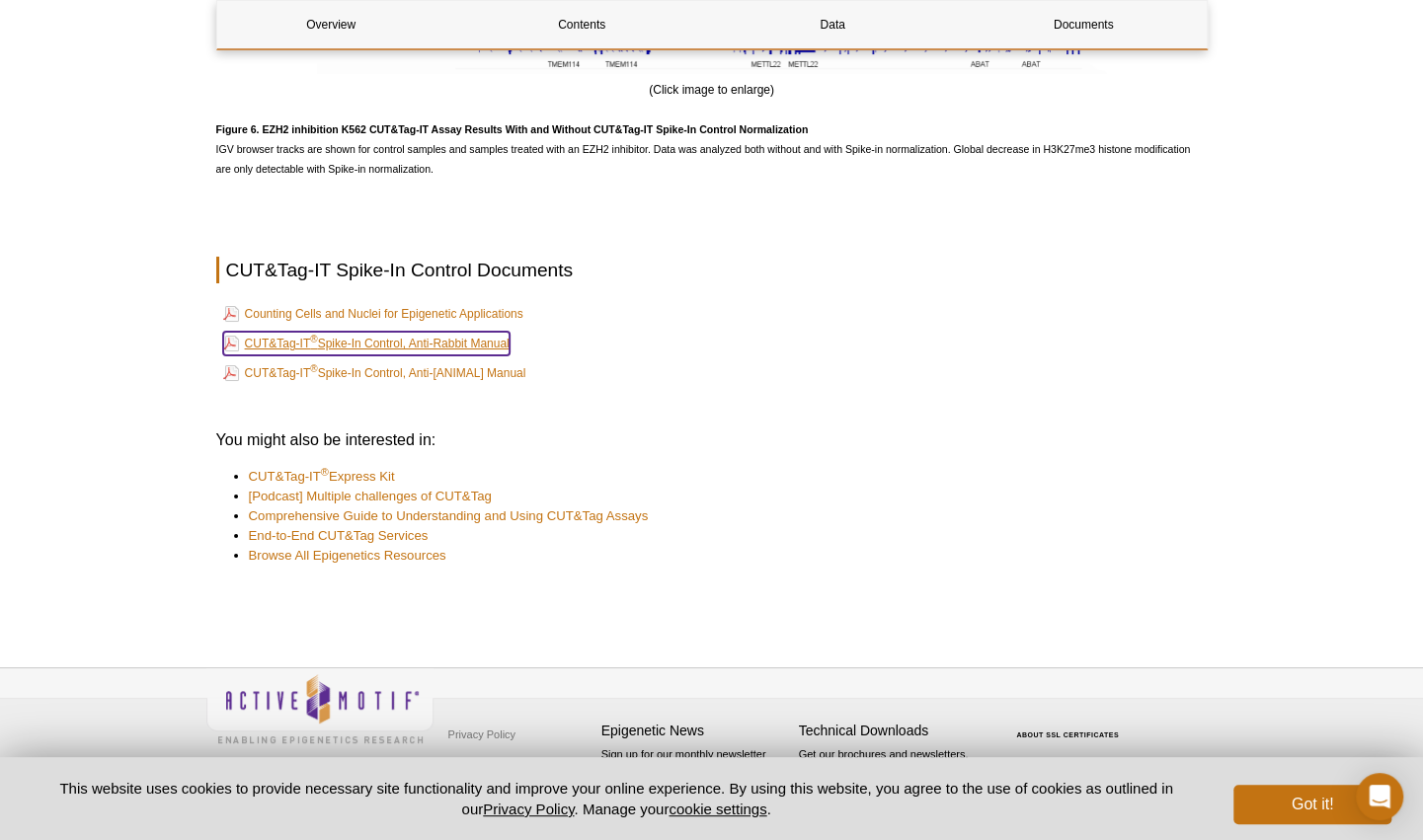 click on "CUT&Tag-IT ®  Spike-In Control, Anti-Rabbit Manual" at bounding box center (366, 344) 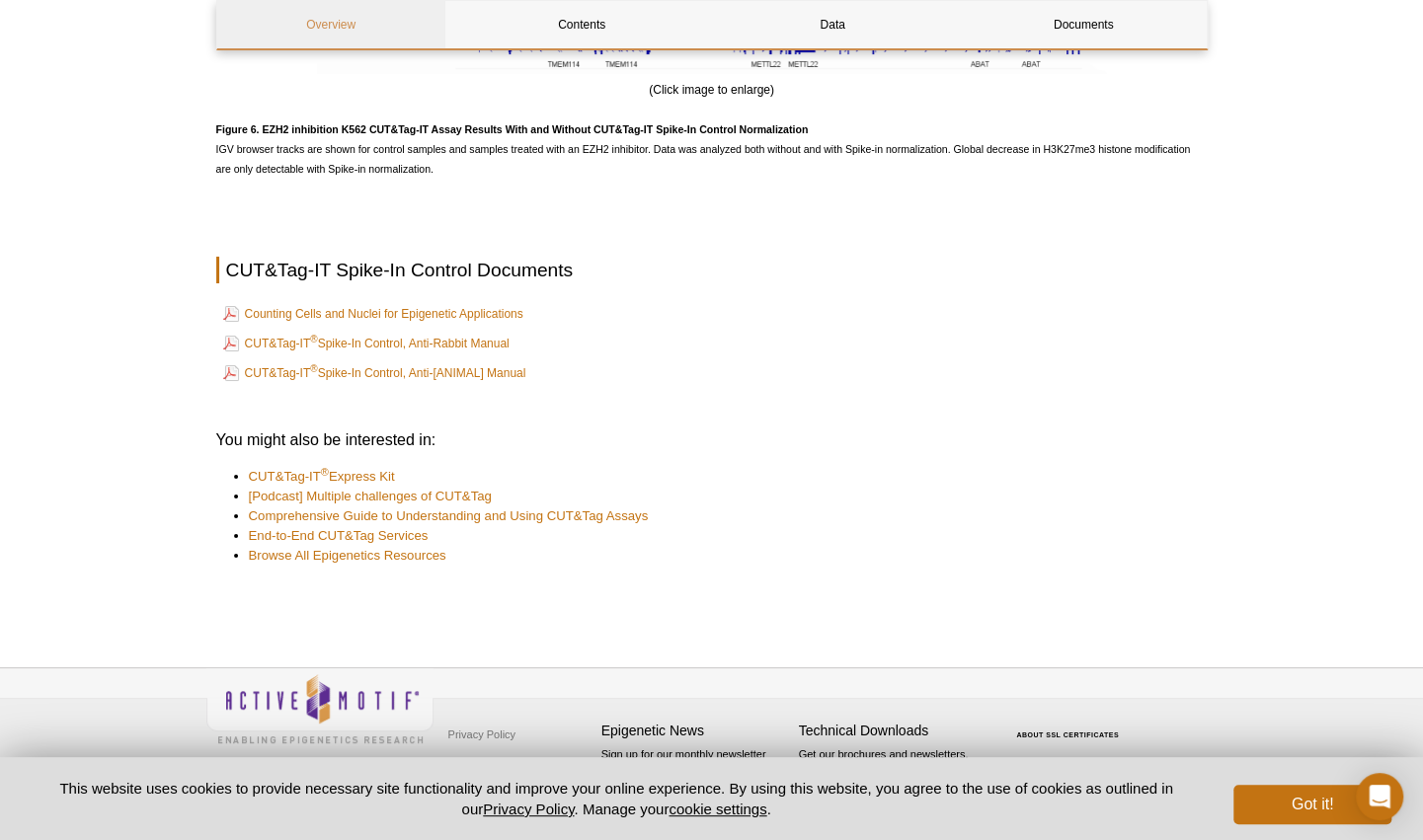 scroll, scrollTop: 1760, scrollLeft: 0, axis: vertical 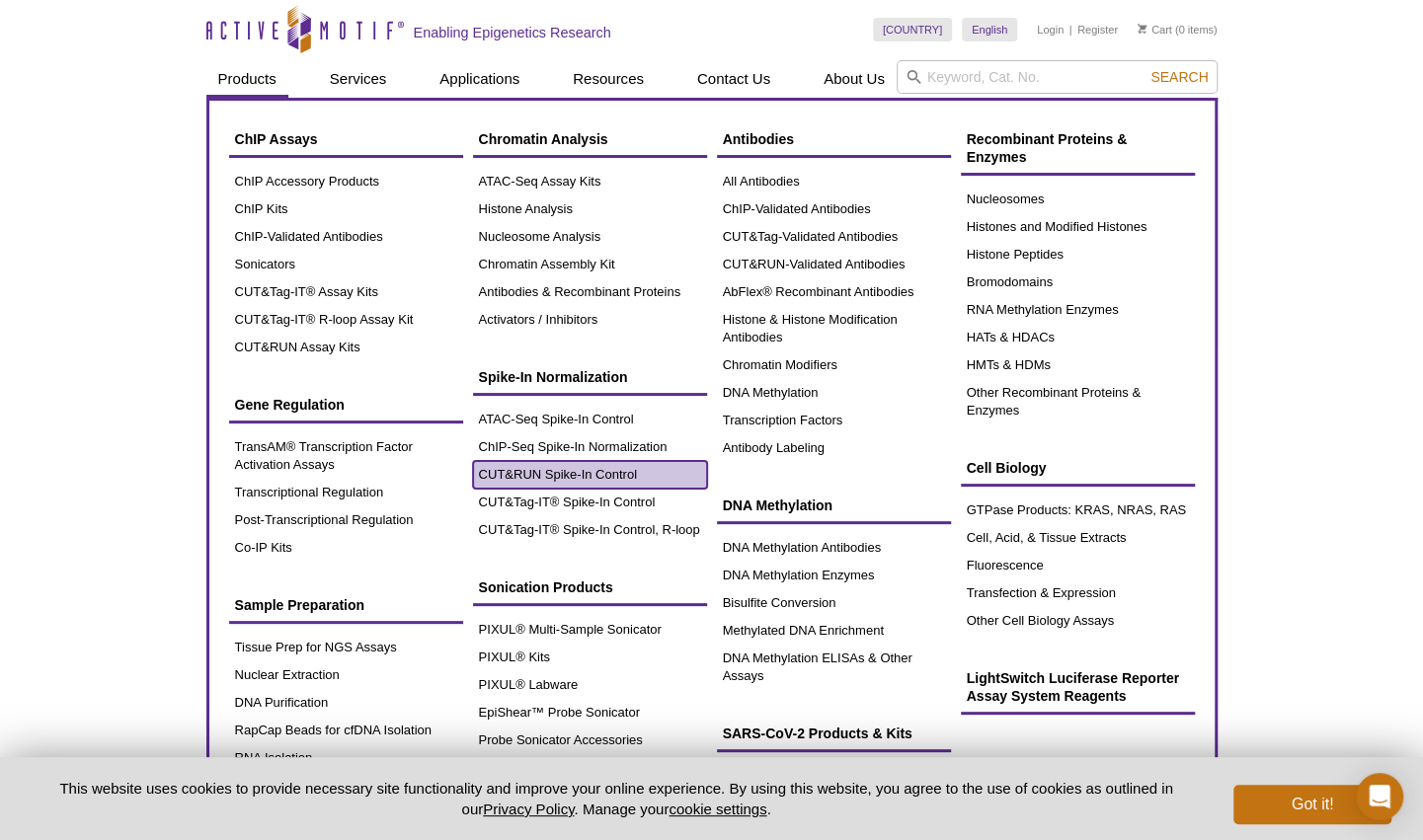 click on "CUT&RUN Spike-In Control" at bounding box center [590, 475] 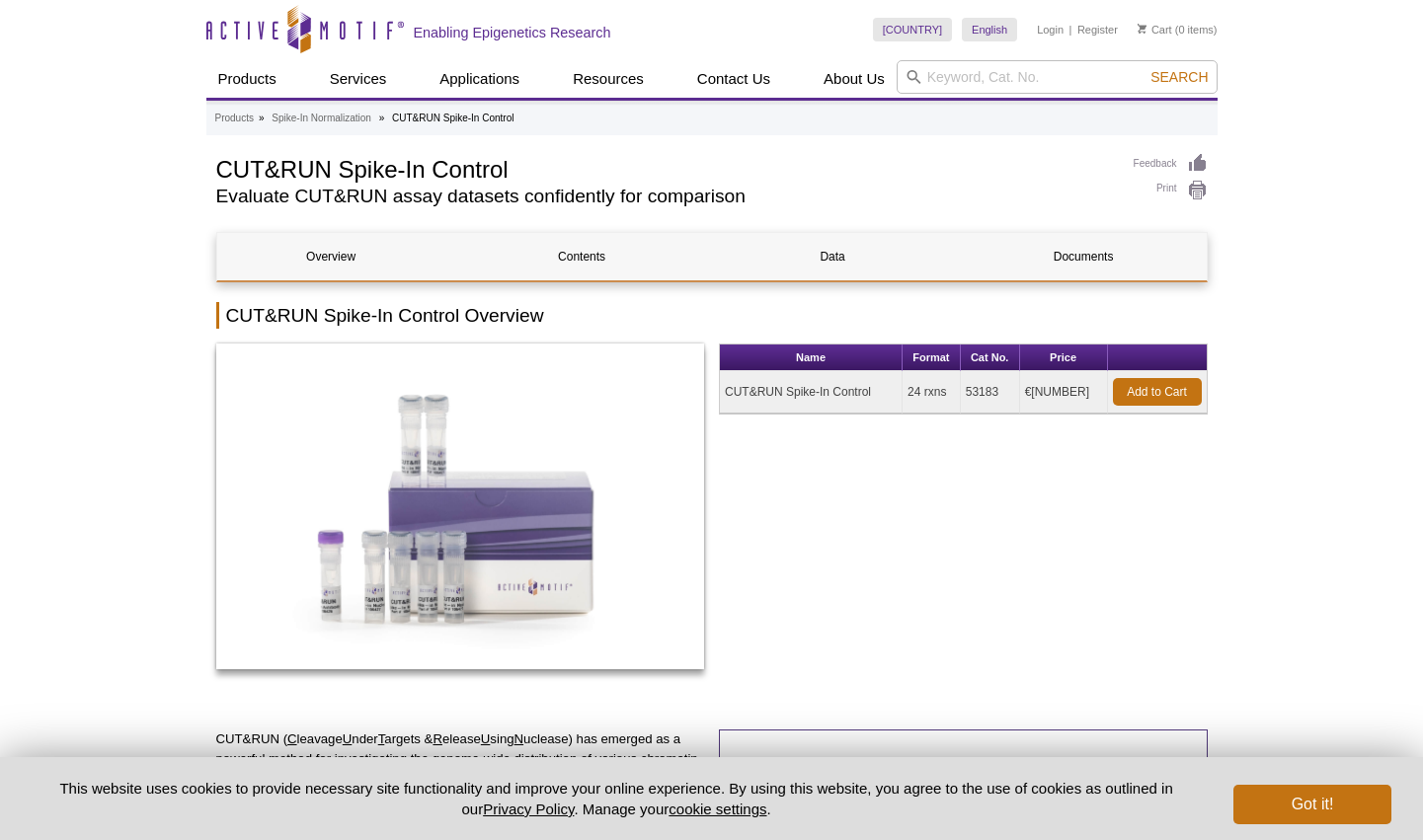 scroll, scrollTop: 0, scrollLeft: 0, axis: both 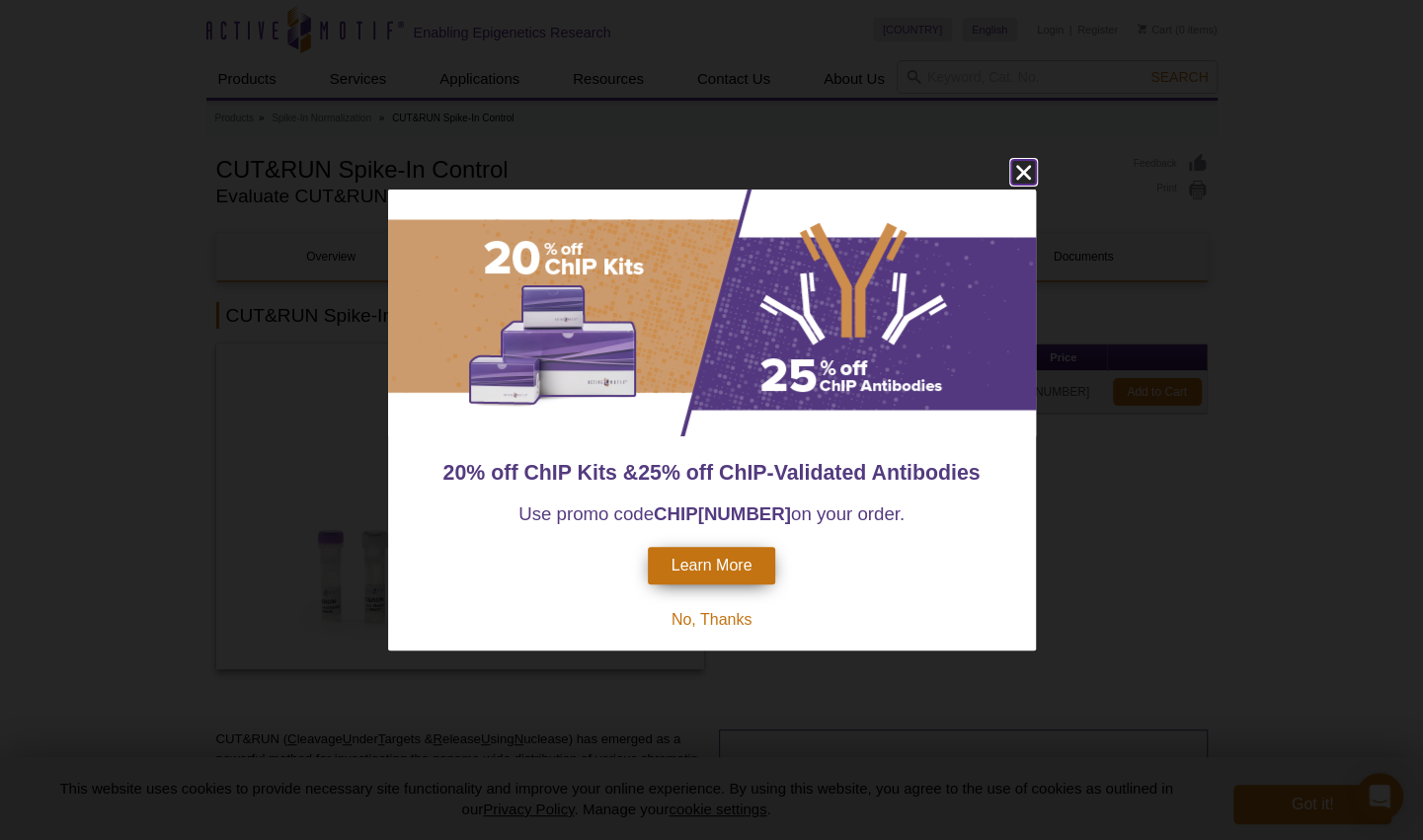 click at bounding box center [1022, 172] 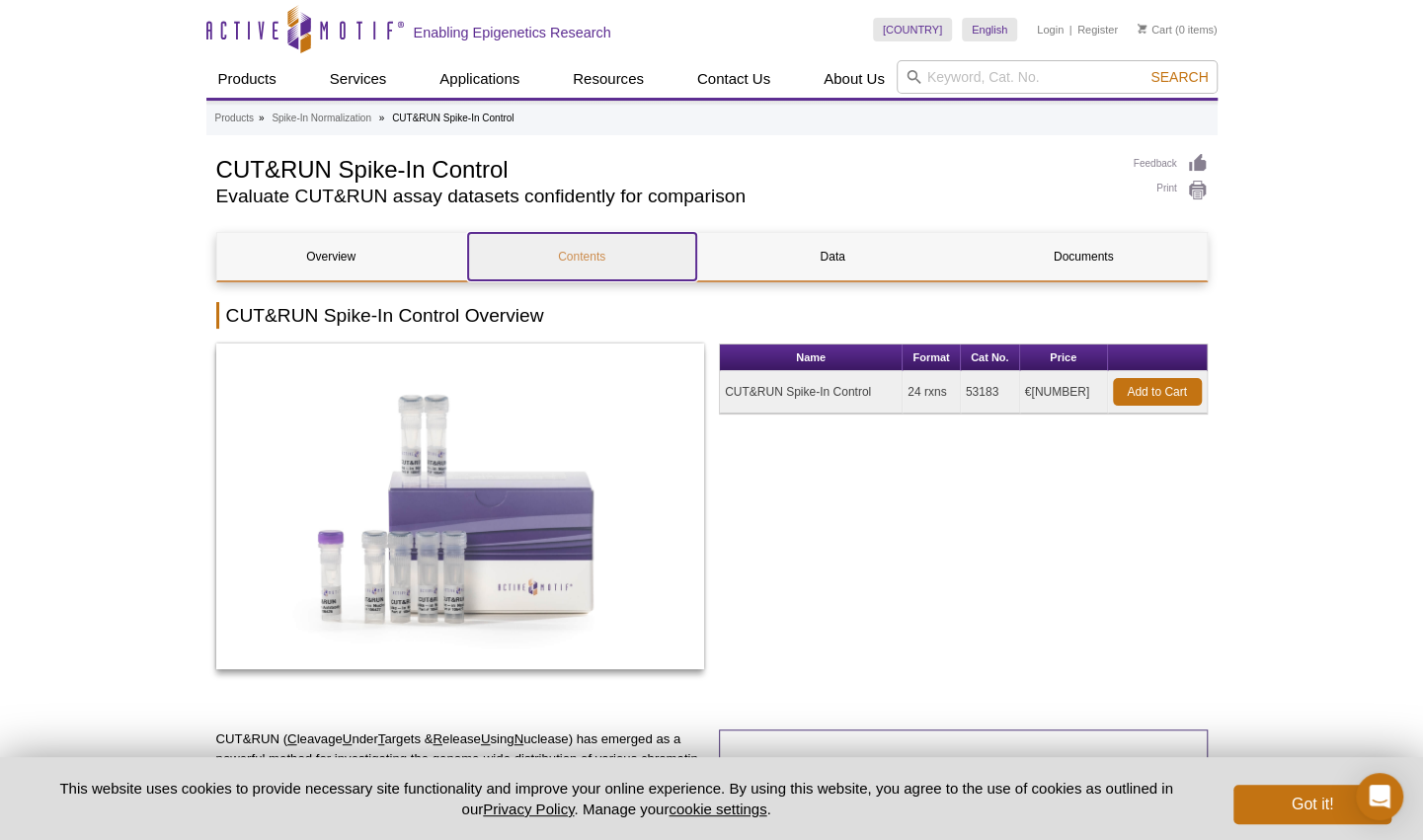 click on "Contents" at bounding box center [582, 257] 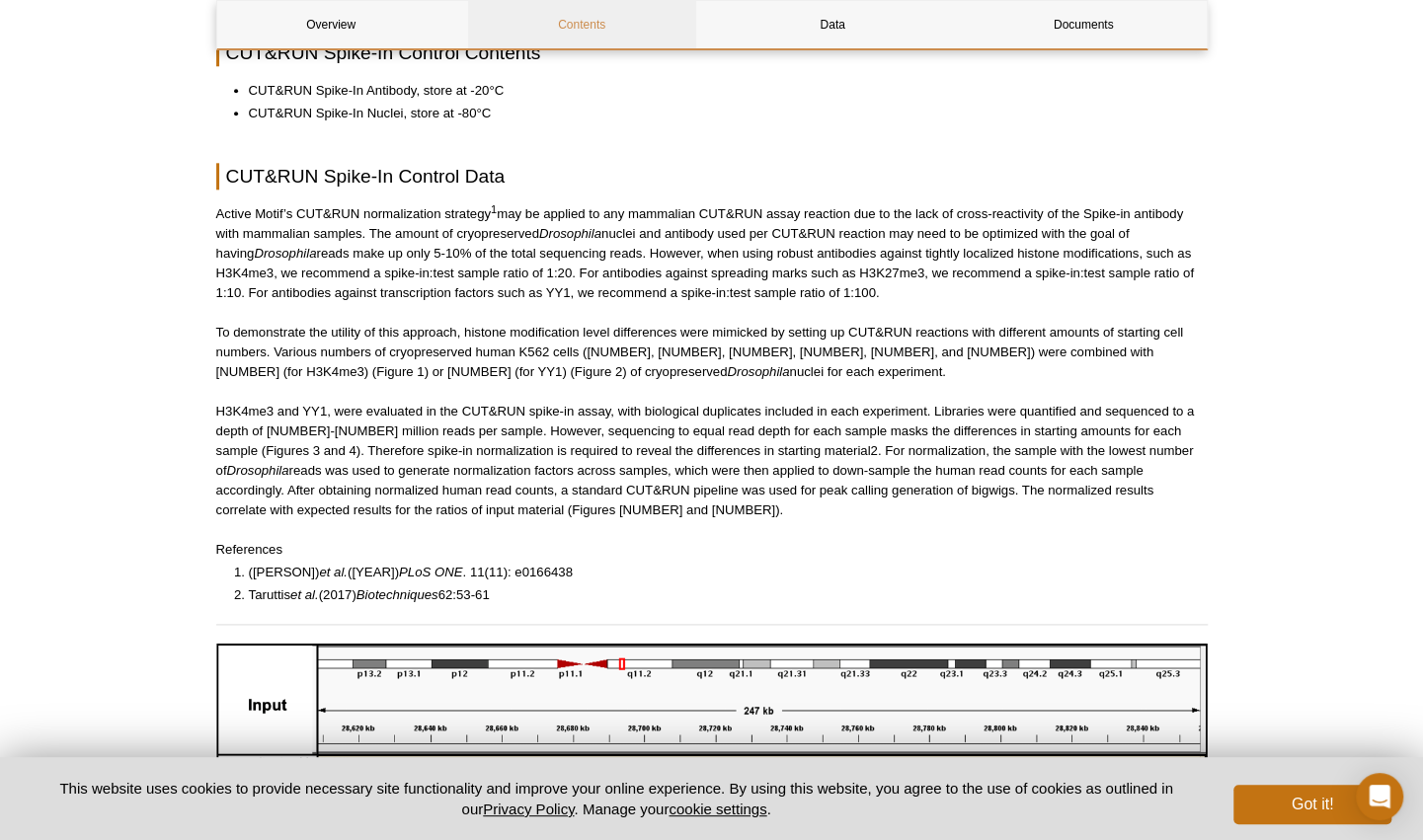 scroll, scrollTop: 1153, scrollLeft: 0, axis: vertical 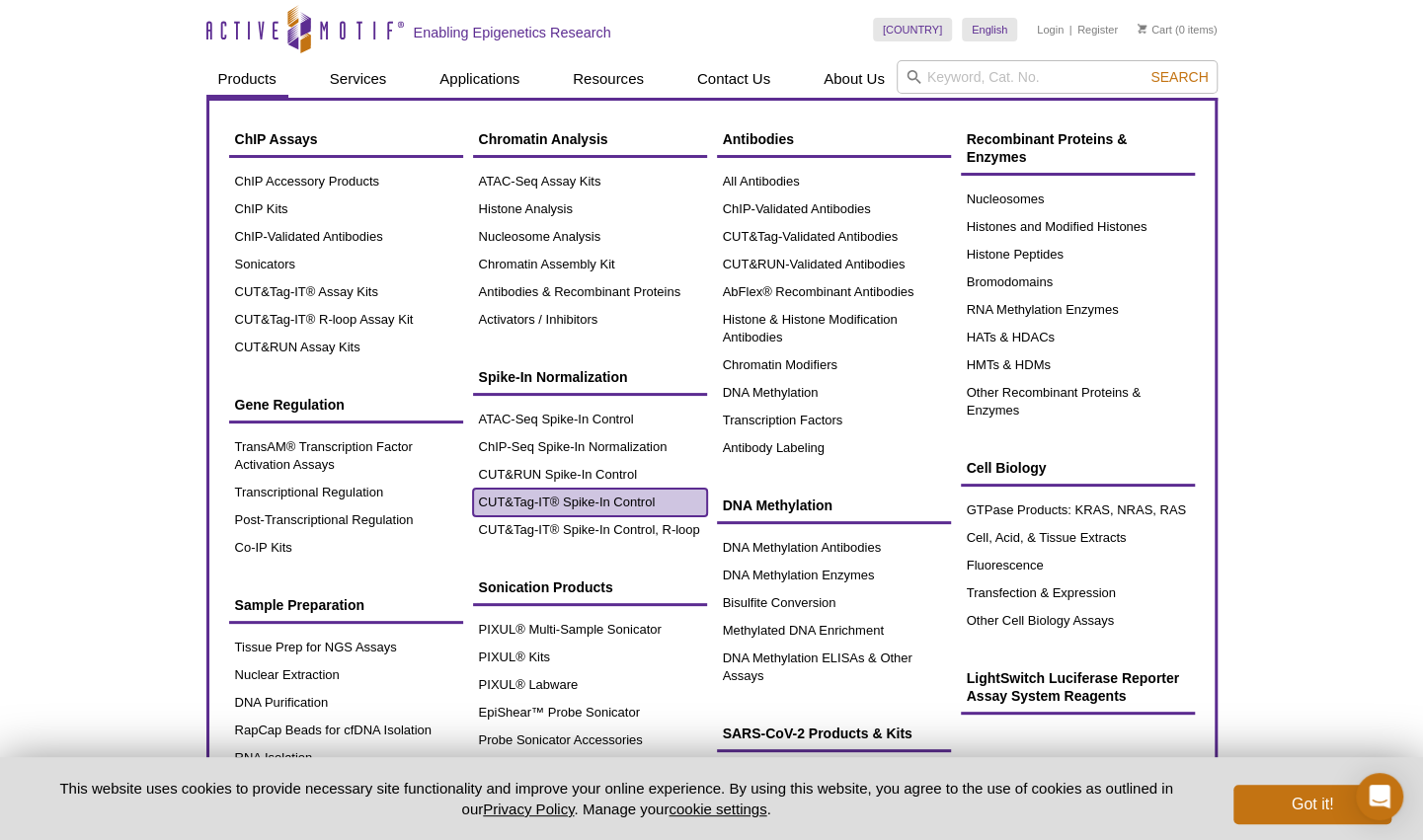 click on "CUT&Tag-IT® Spike-In Control" at bounding box center (590, 502) 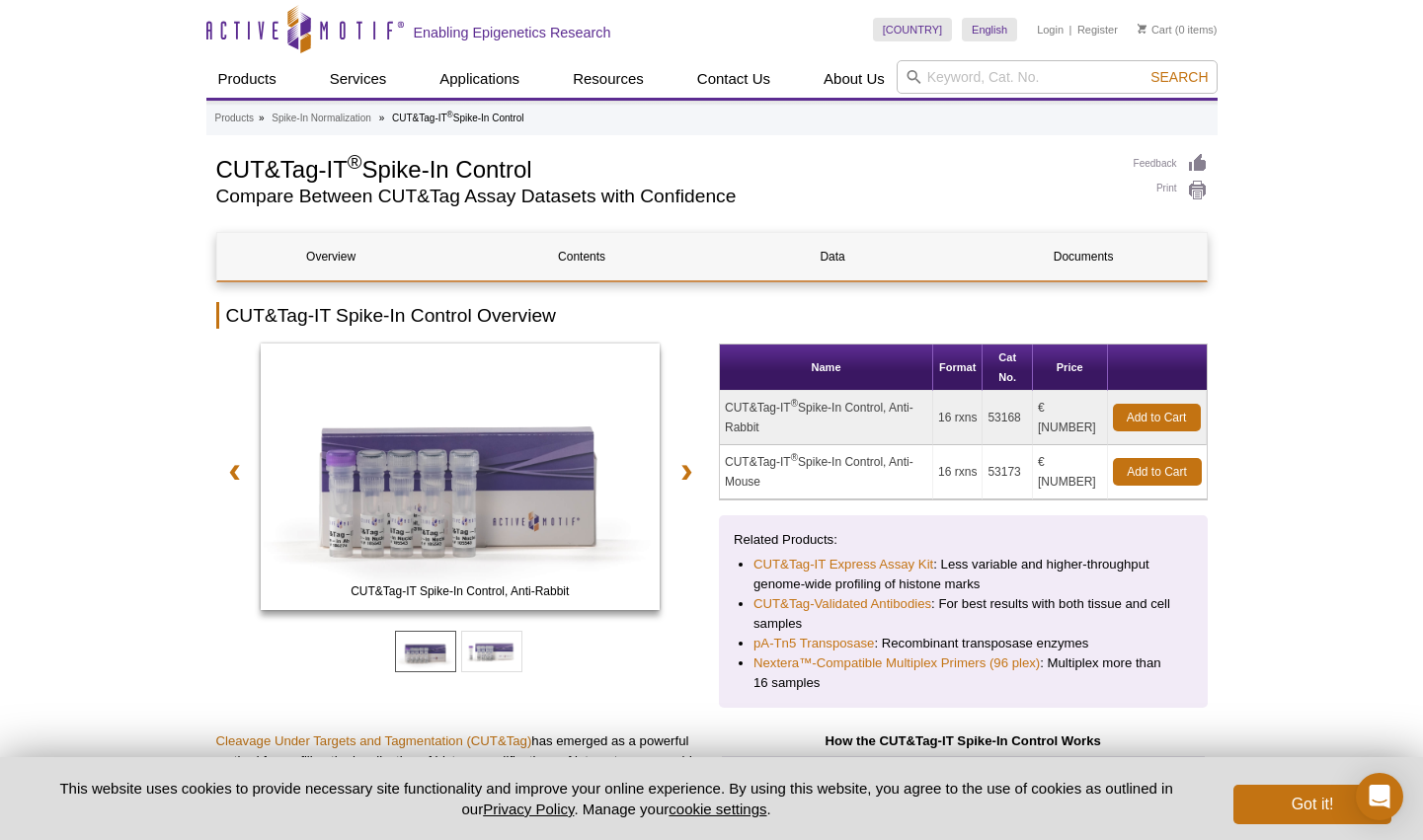 scroll, scrollTop: 0, scrollLeft: 0, axis: both 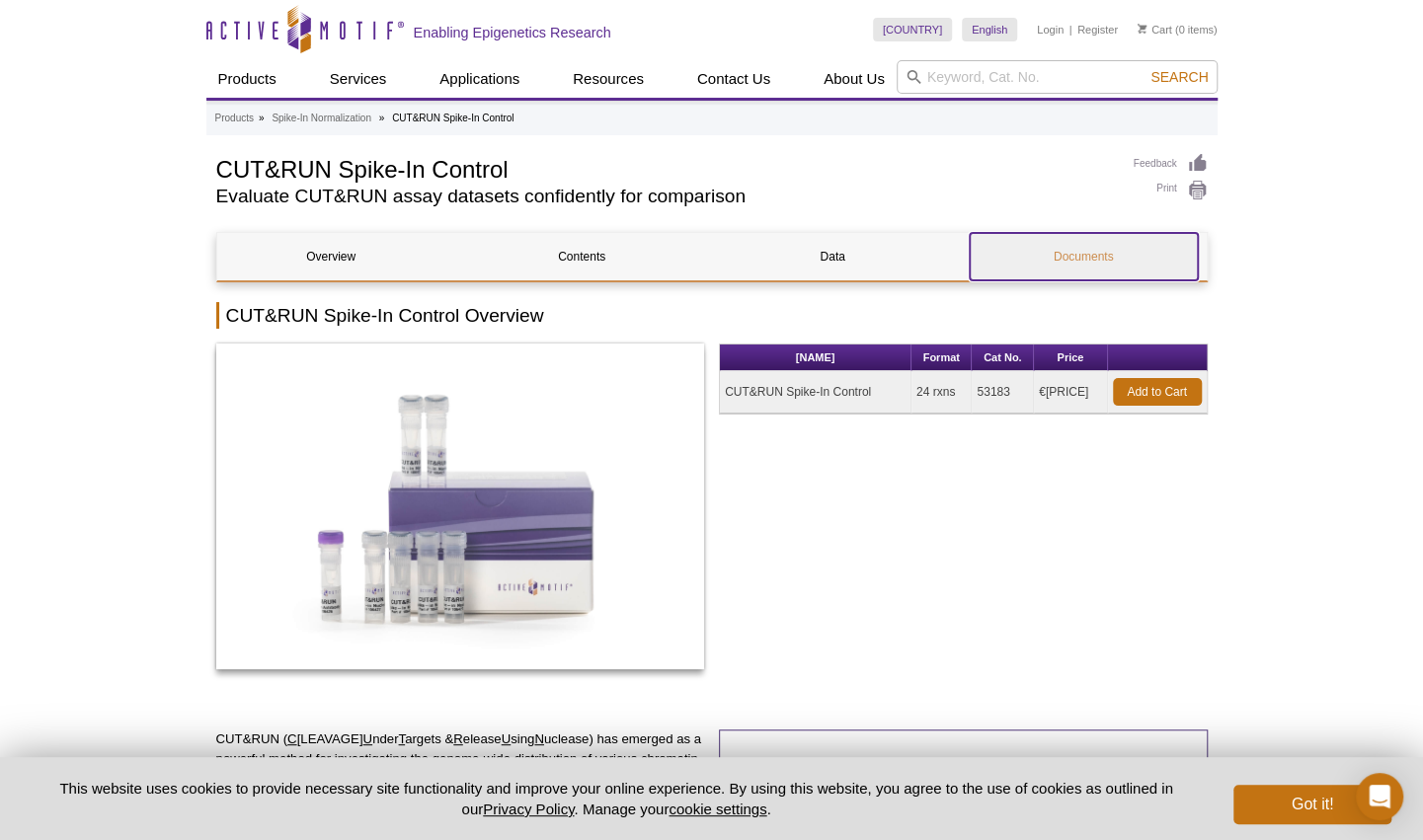 click on "Documents" at bounding box center (1083, 257) 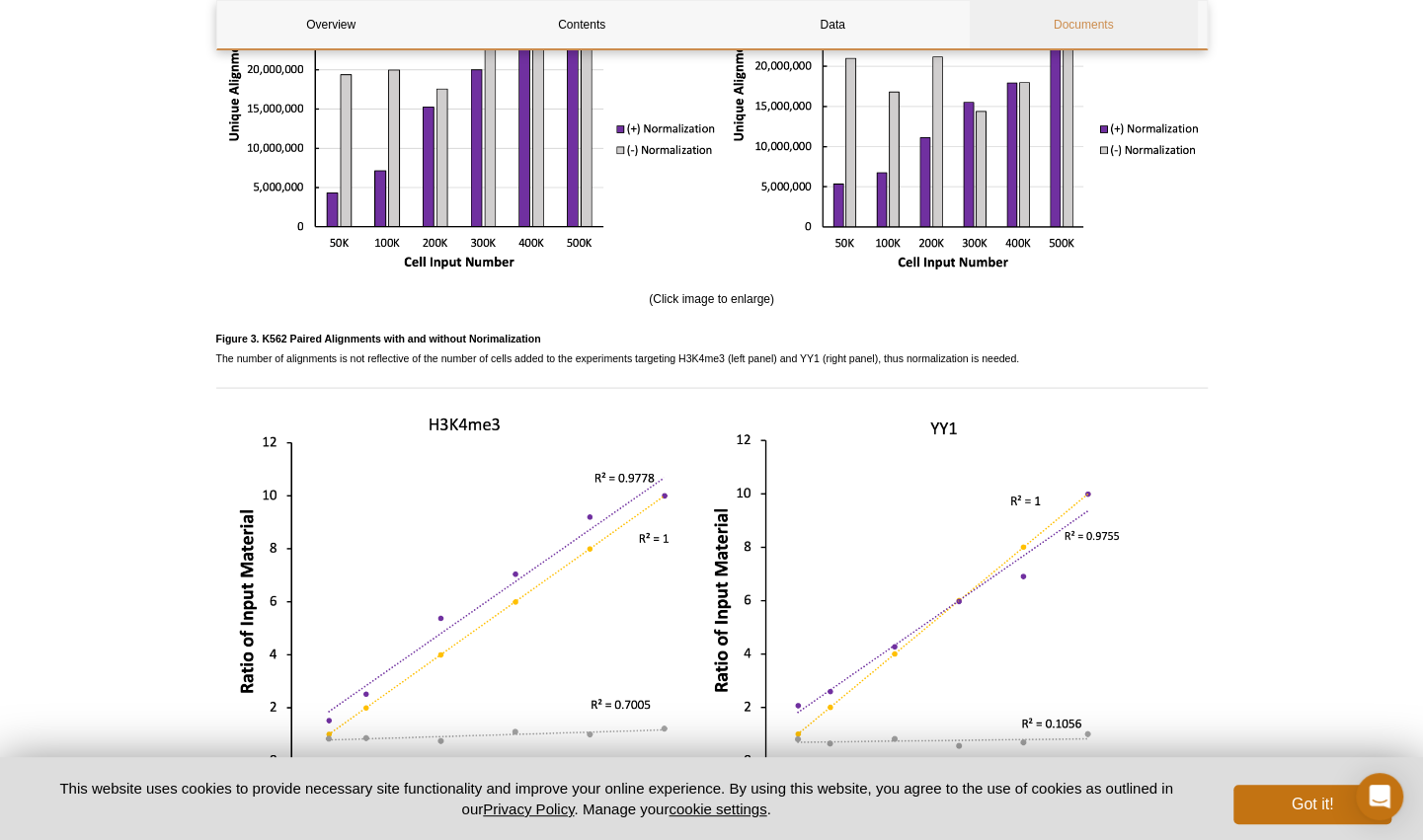 scroll, scrollTop: 2283, scrollLeft: 0, axis: vertical 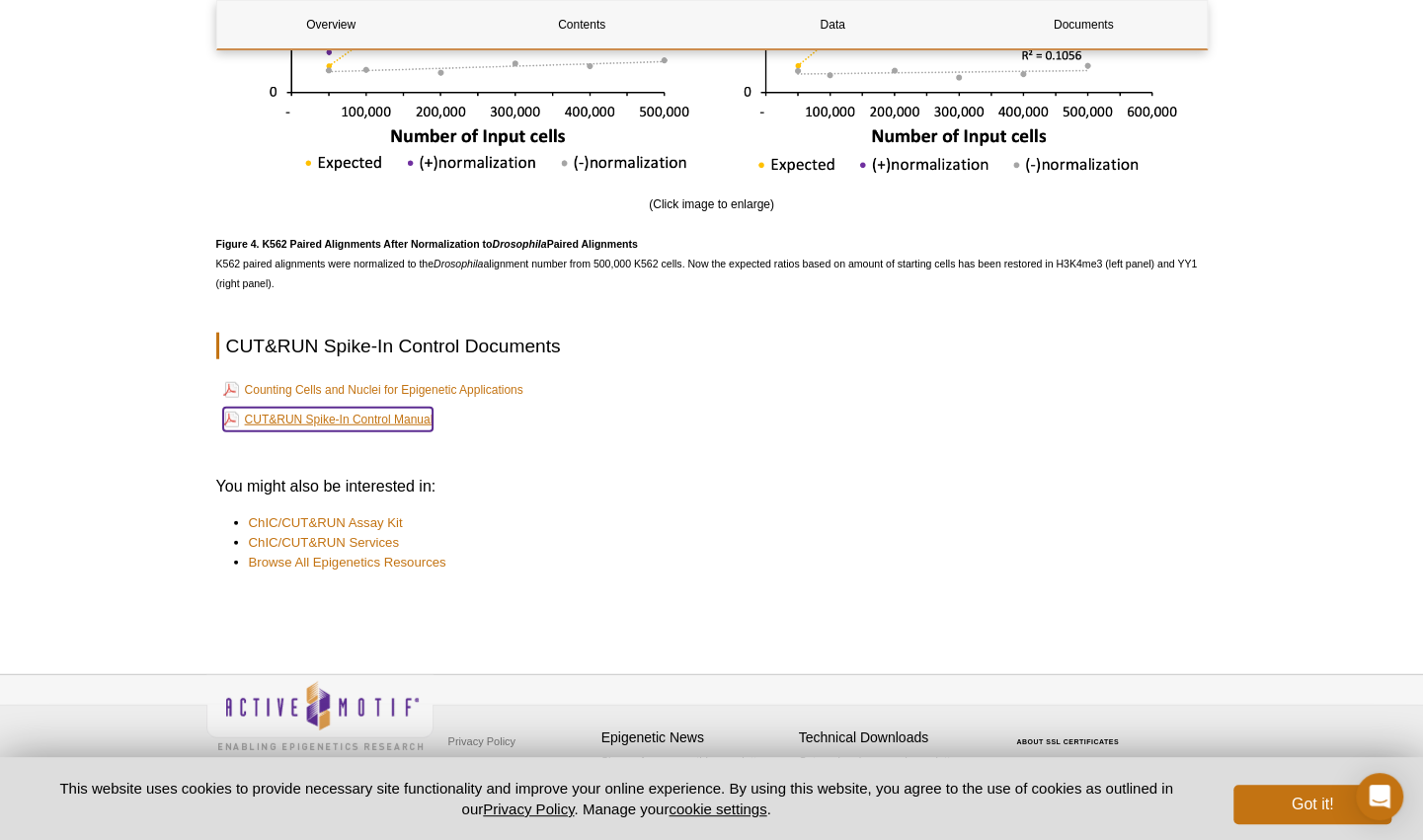 click on "CUT&RUN Spike-In Control Manual" at bounding box center [328, 420] 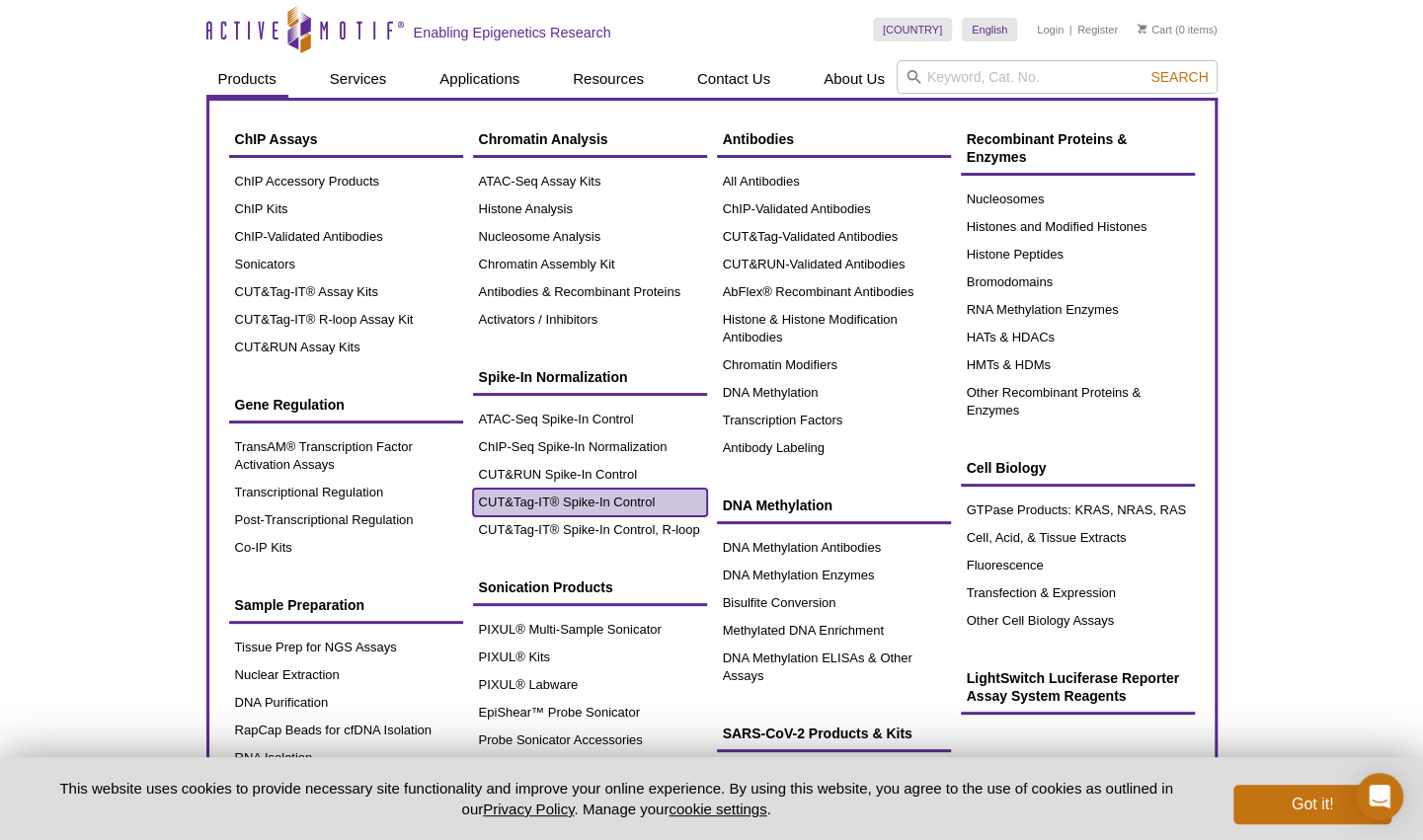 click on "CUT&Tag-IT® Spike-In Control" at bounding box center (590, 502) 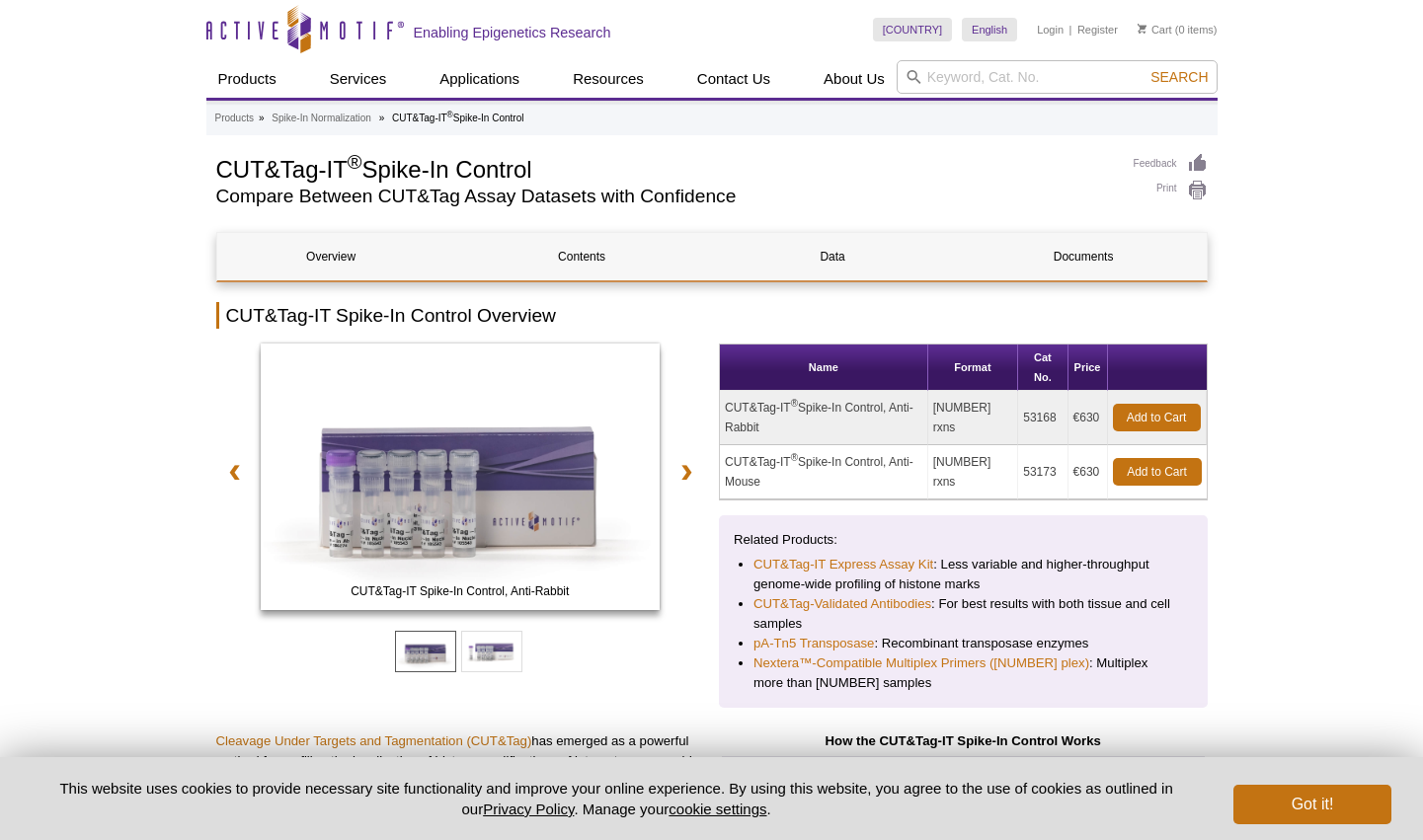 scroll, scrollTop: 0, scrollLeft: 0, axis: both 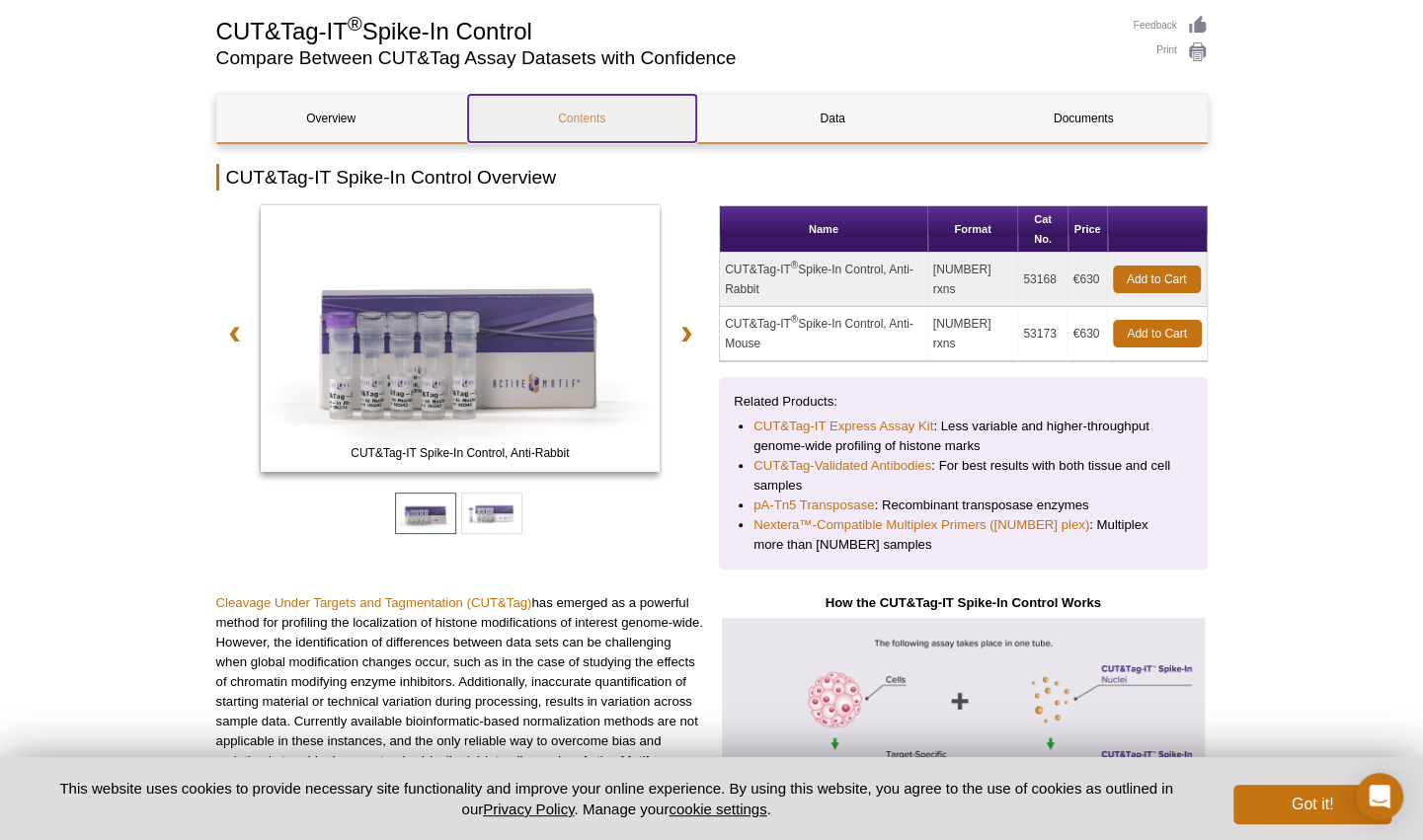 click on "Contents" at bounding box center [582, 118] 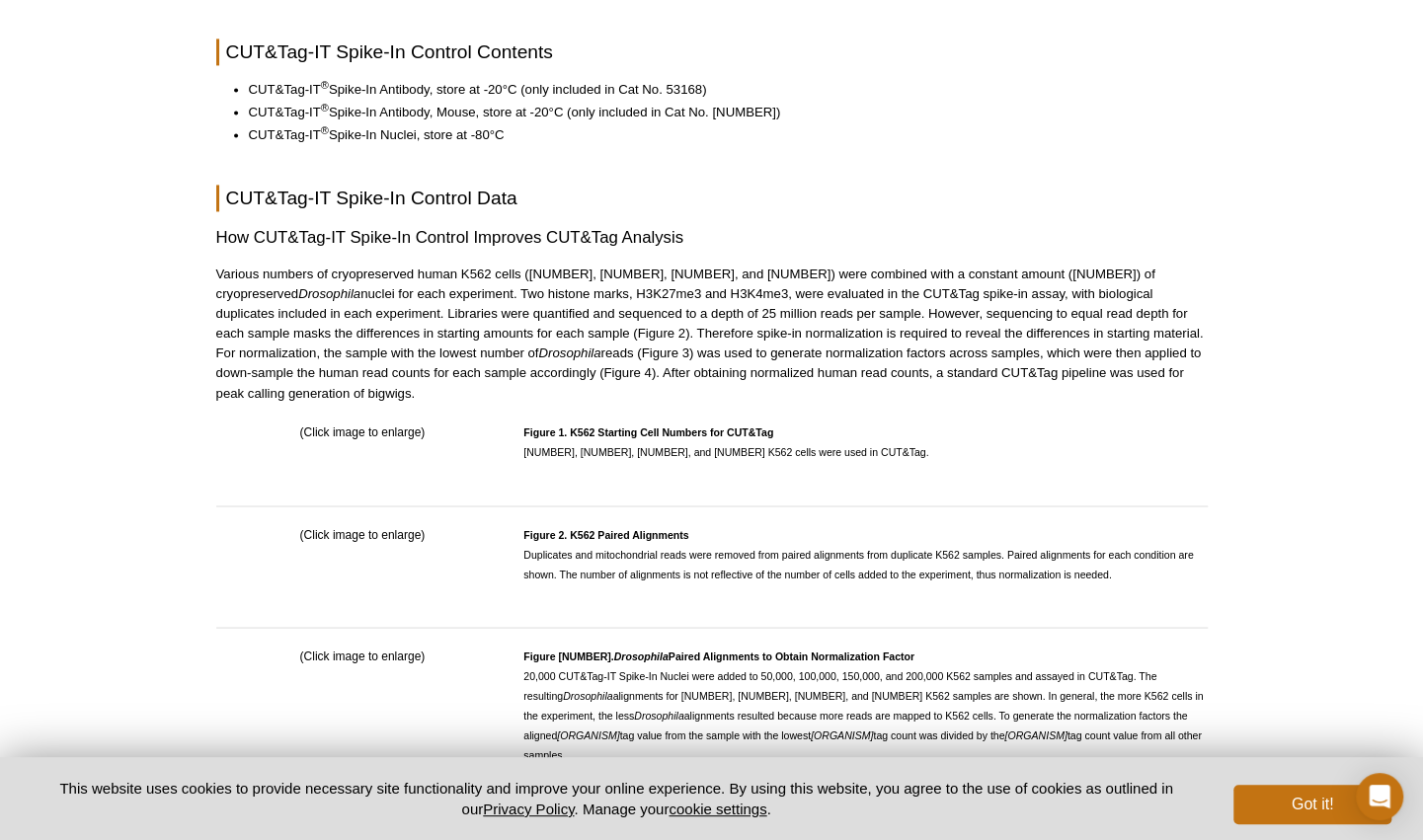 scroll, scrollTop: 1718, scrollLeft: 0, axis: vertical 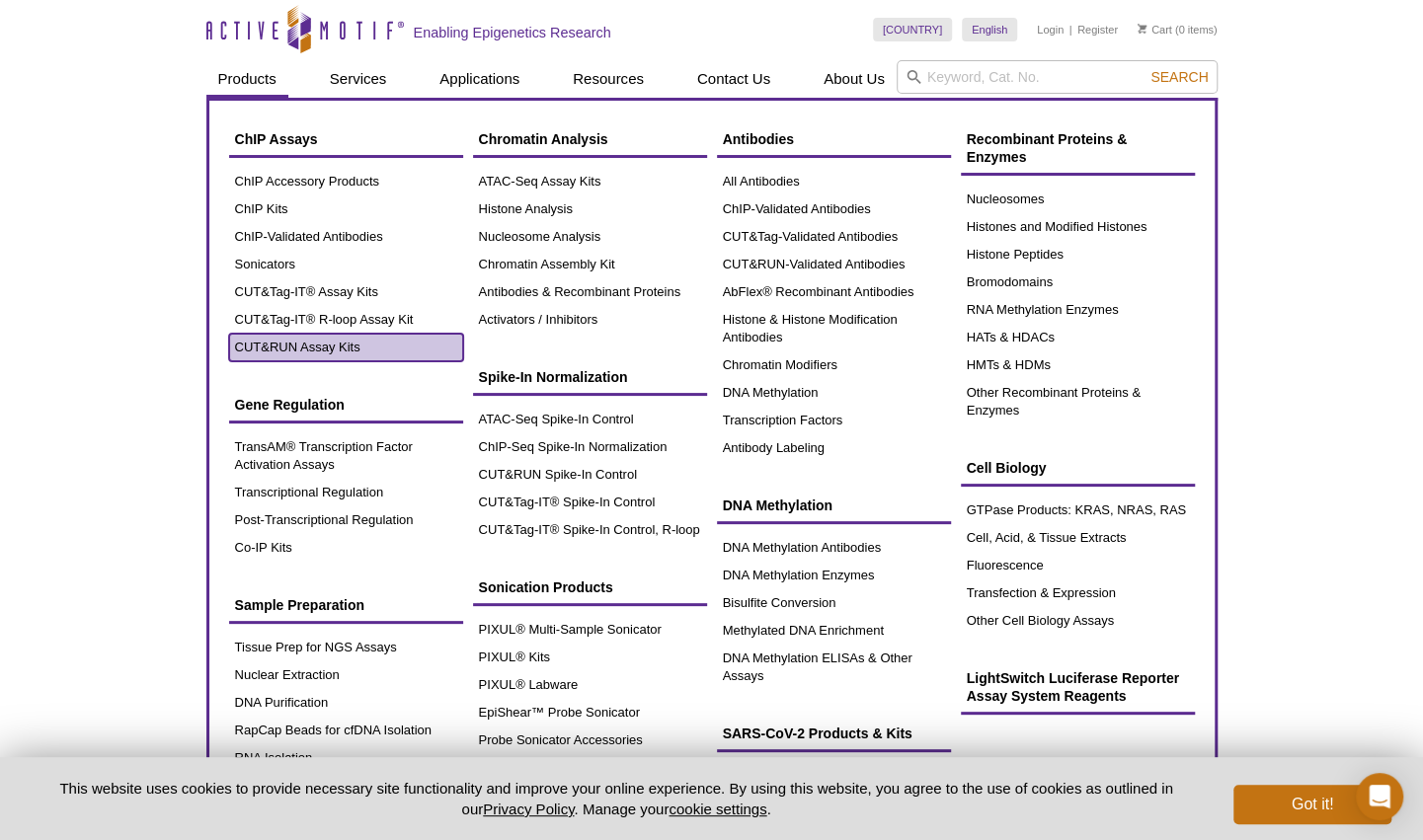 click on "CUT&RUN Assay Kits" at bounding box center [346, 347] 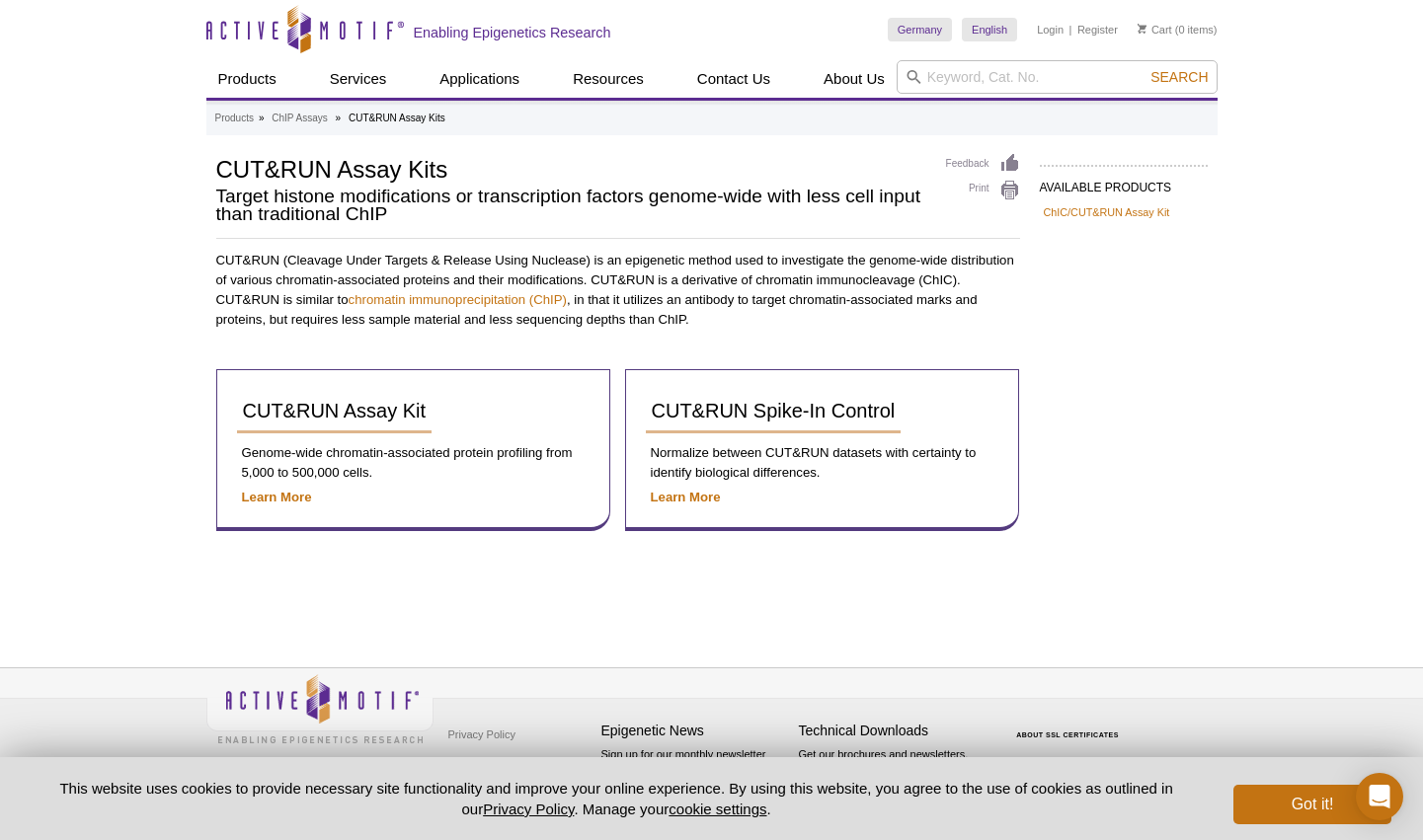 scroll, scrollTop: 0, scrollLeft: 0, axis: both 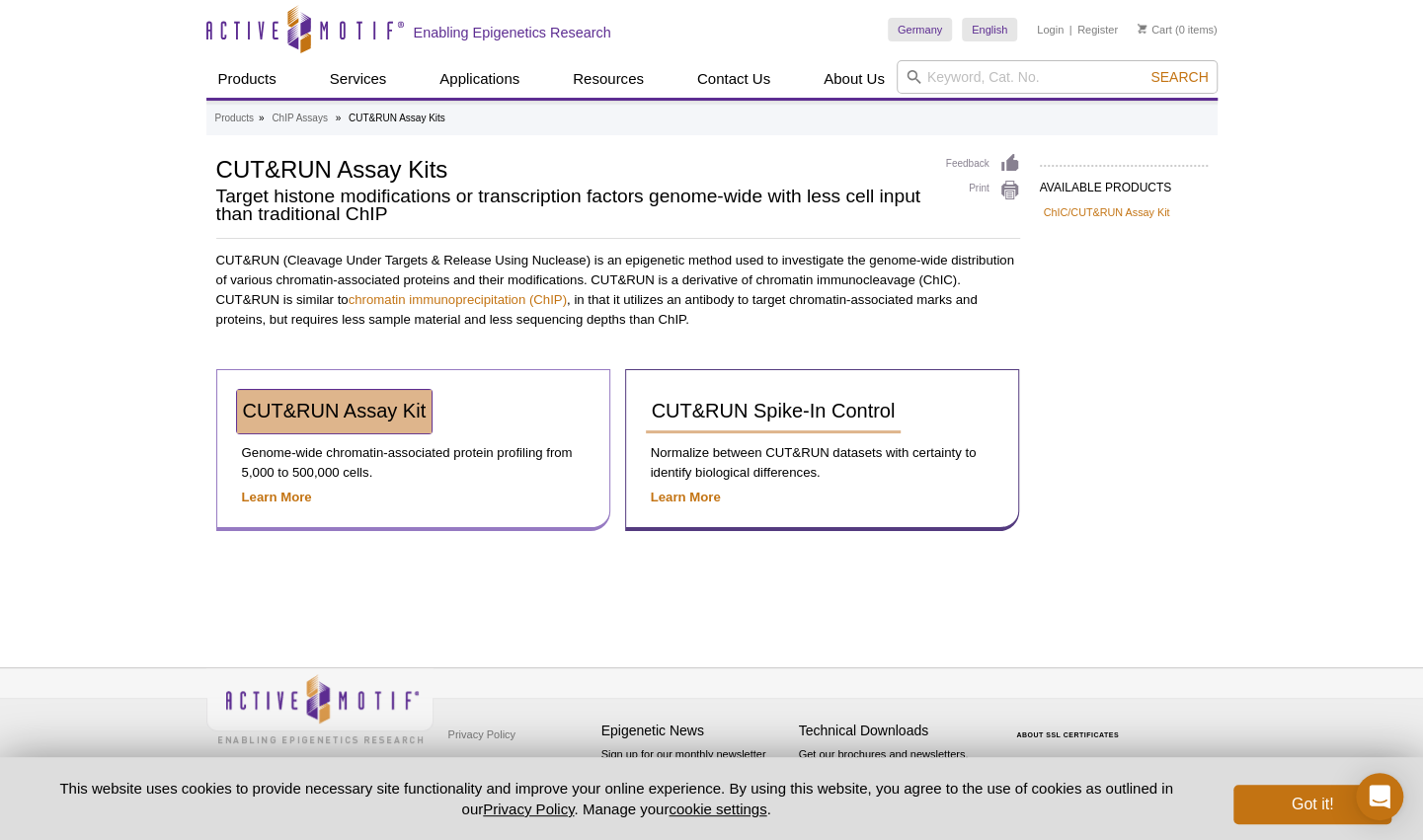 click on "CUT&RUN Assay Kit" at bounding box center [335, 411] 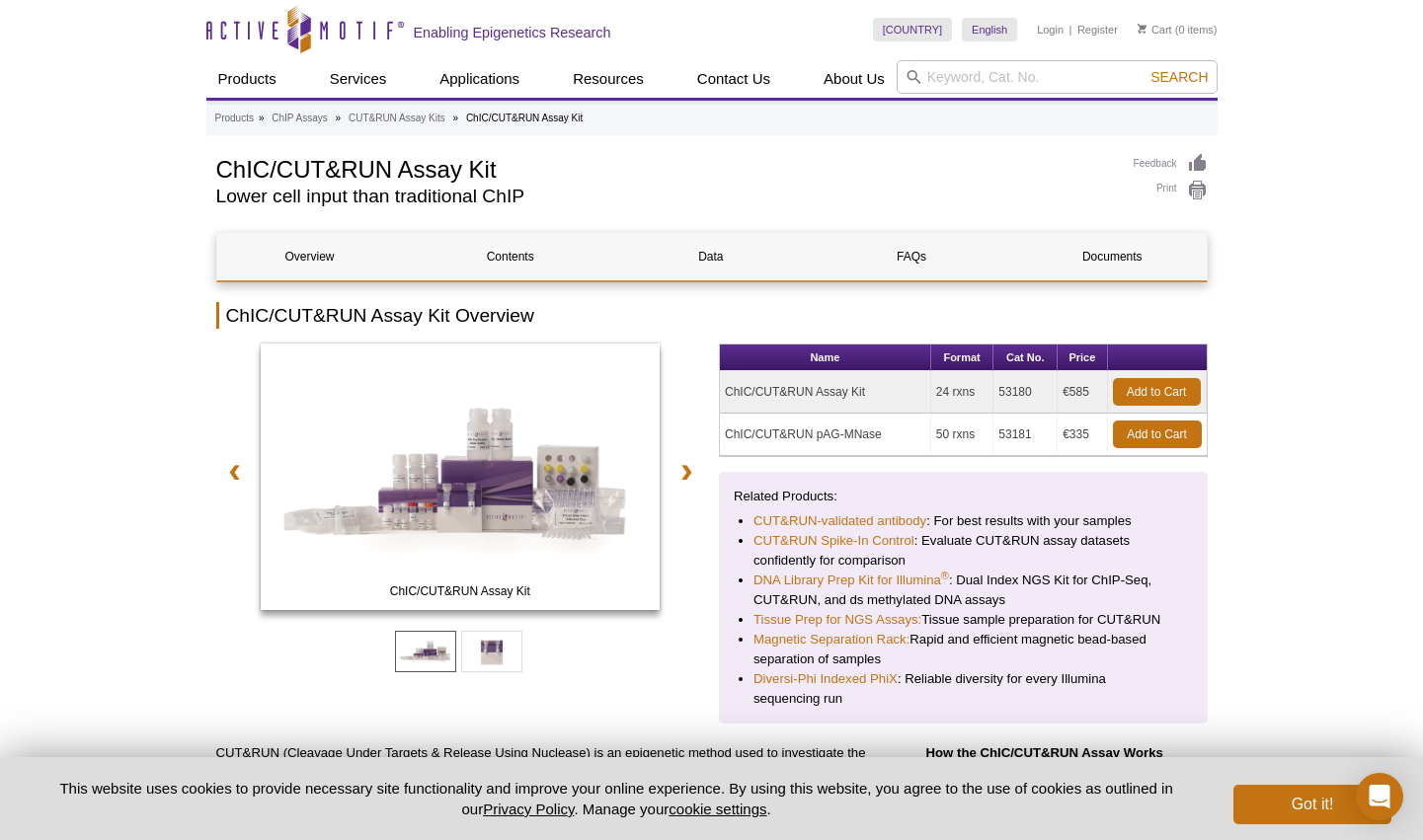 scroll, scrollTop: 0, scrollLeft: 0, axis: both 